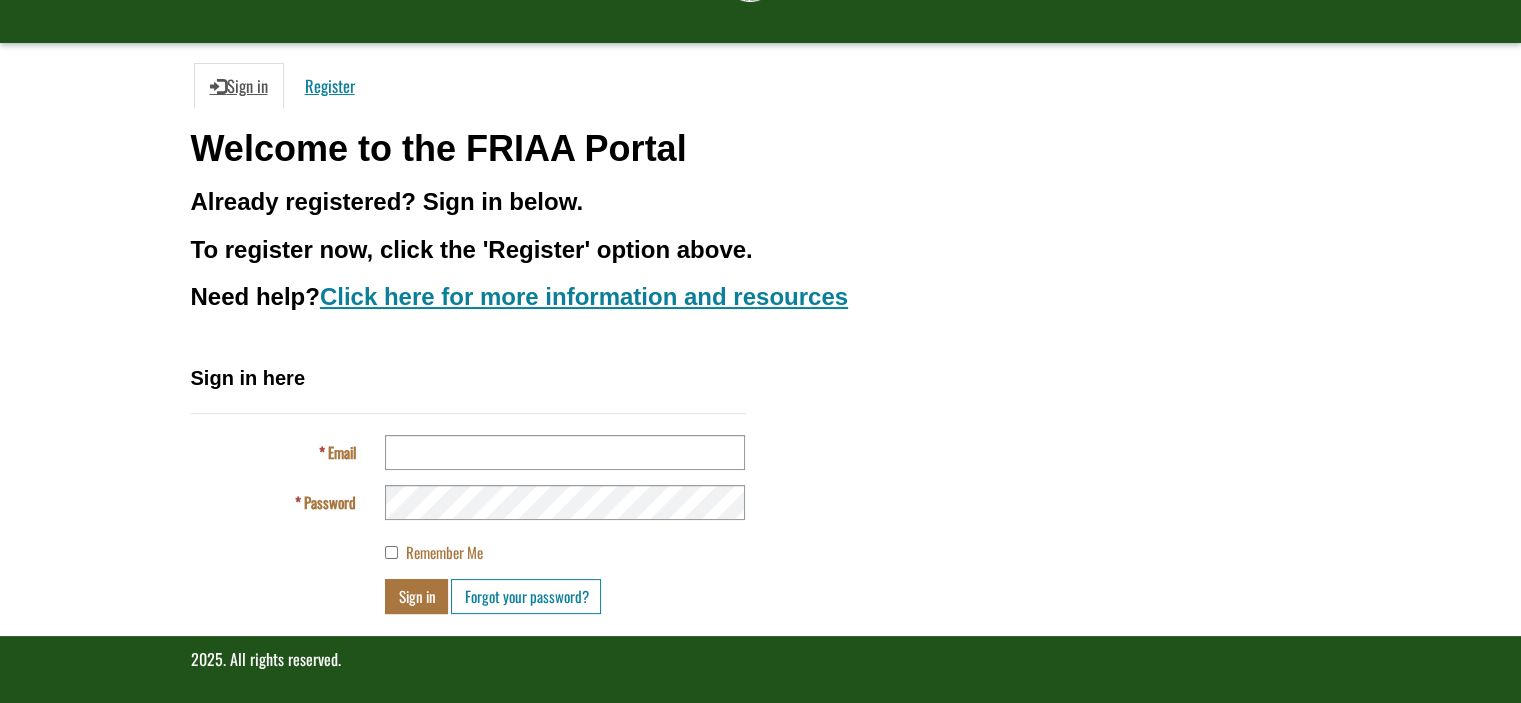 scroll, scrollTop: 140, scrollLeft: 0, axis: vertical 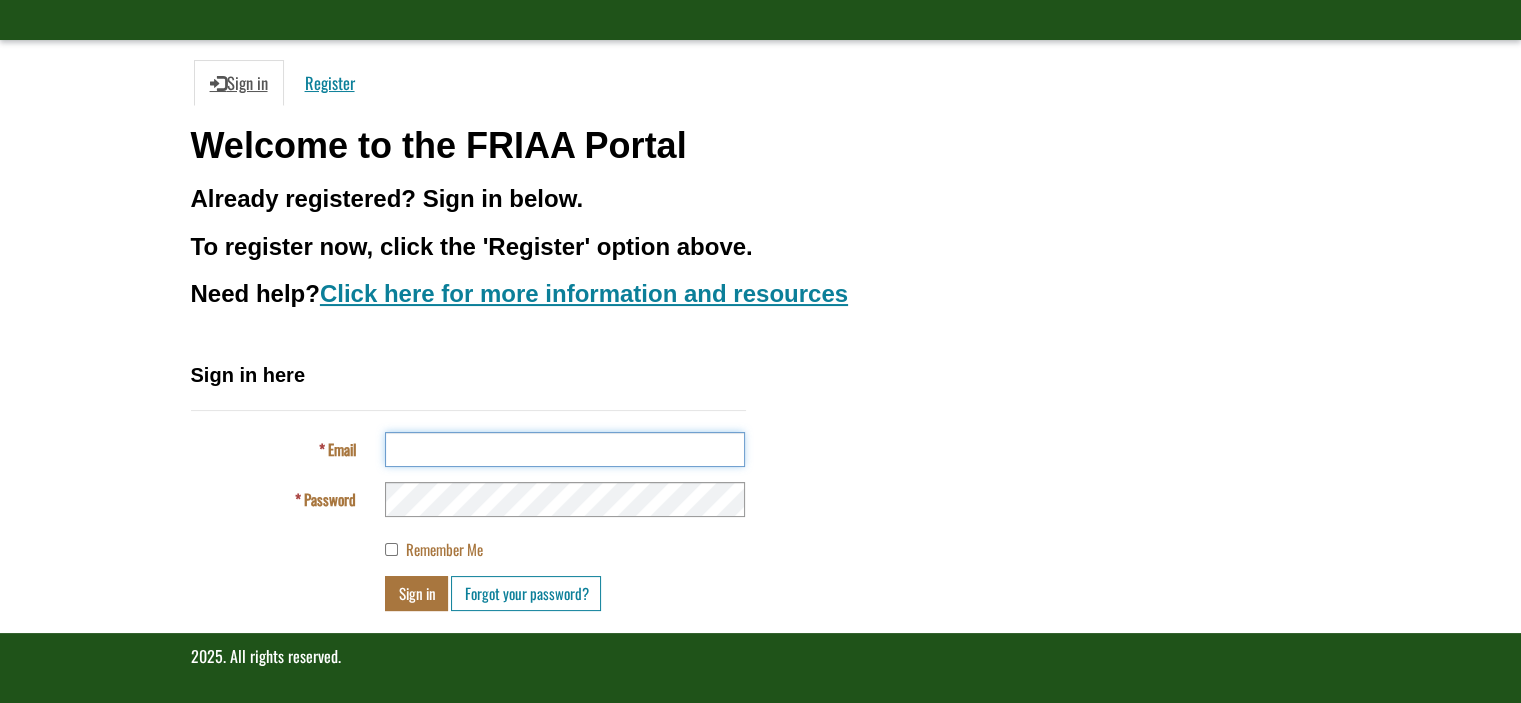 type on "**********" 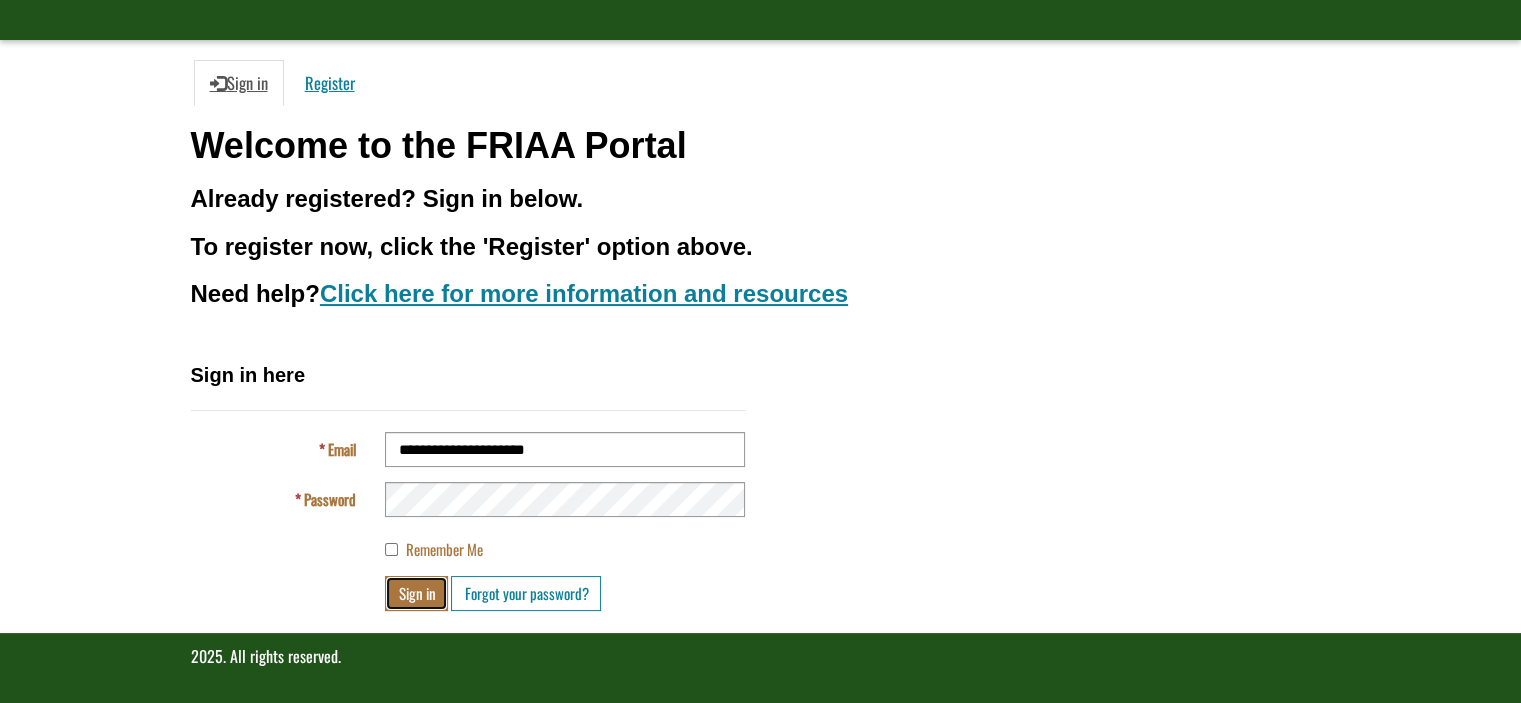 click on "Sign in" at bounding box center [416, 593] 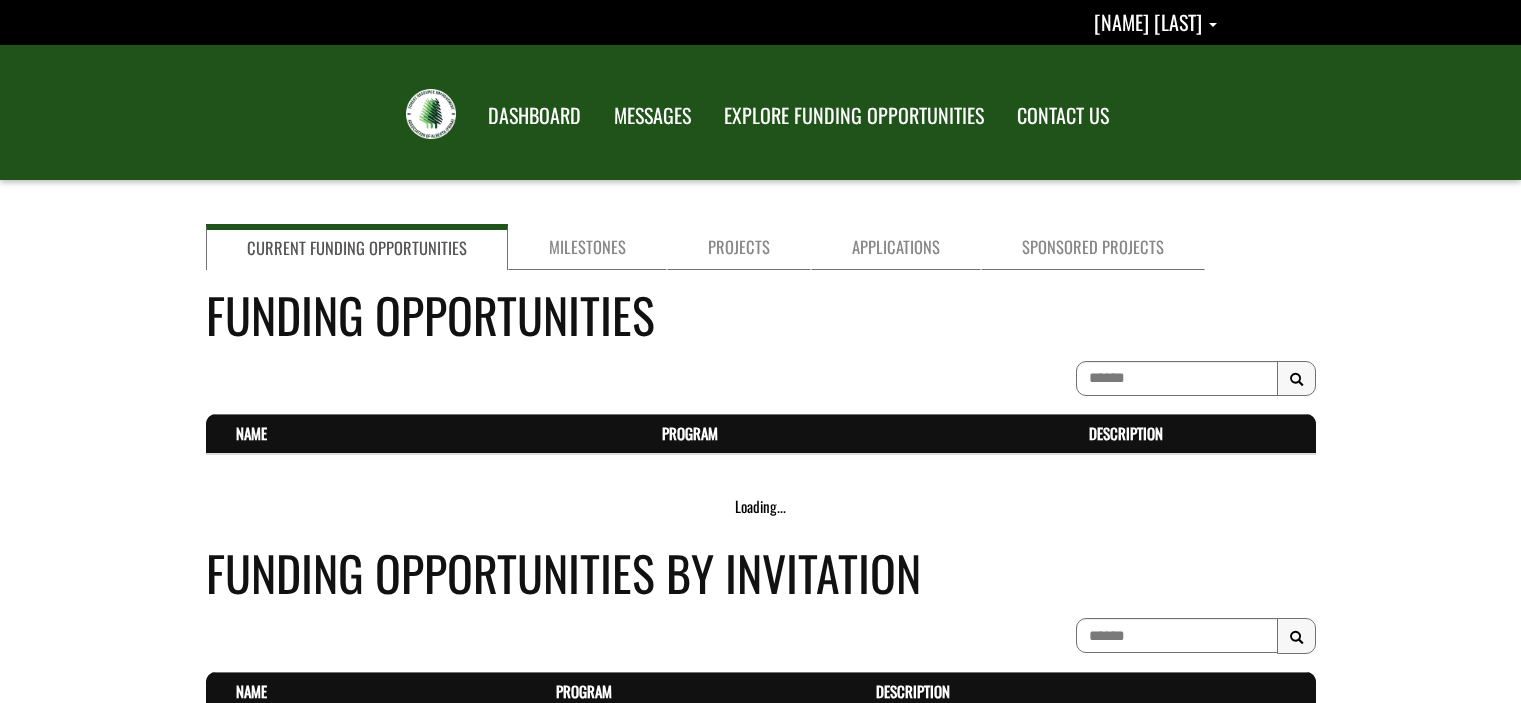 scroll, scrollTop: 0, scrollLeft: 0, axis: both 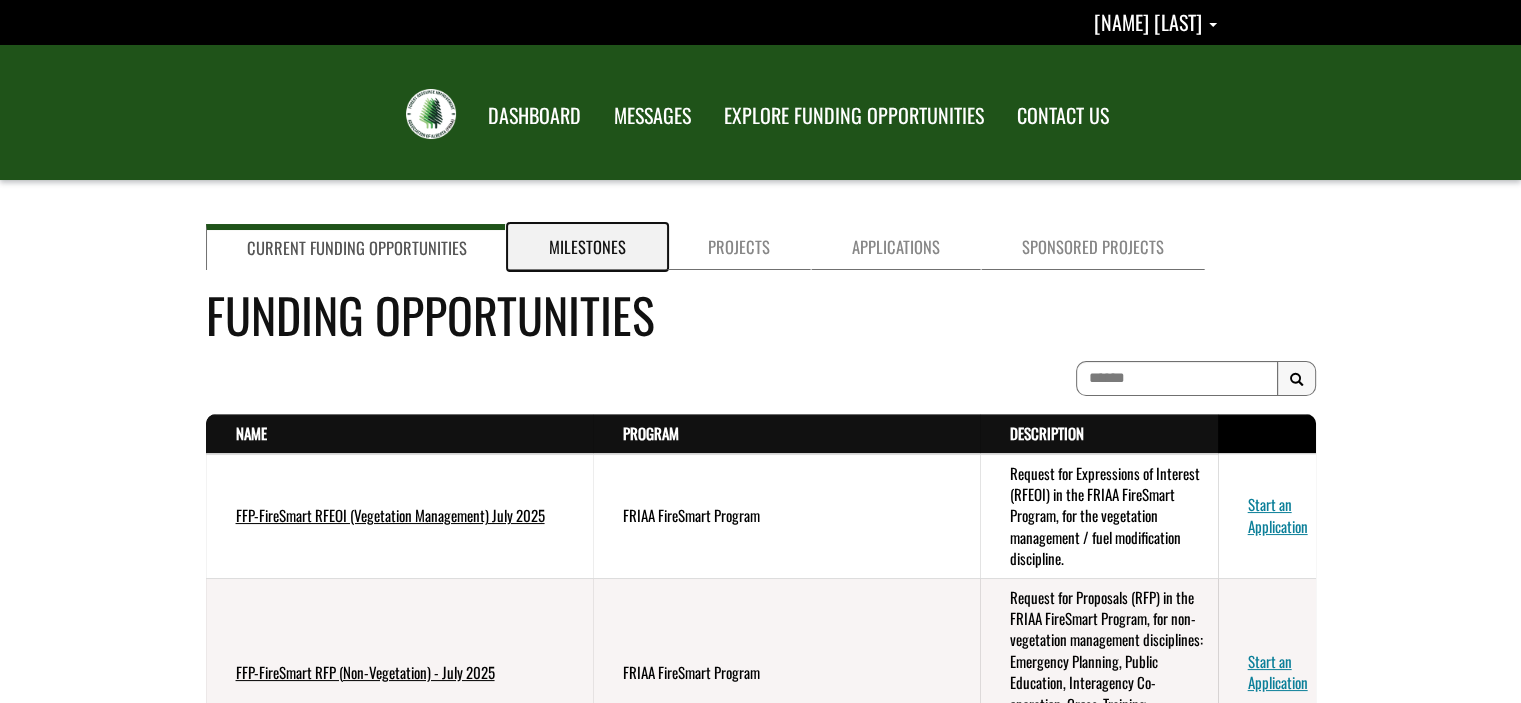 click on "Milestones" at bounding box center [587, 247] 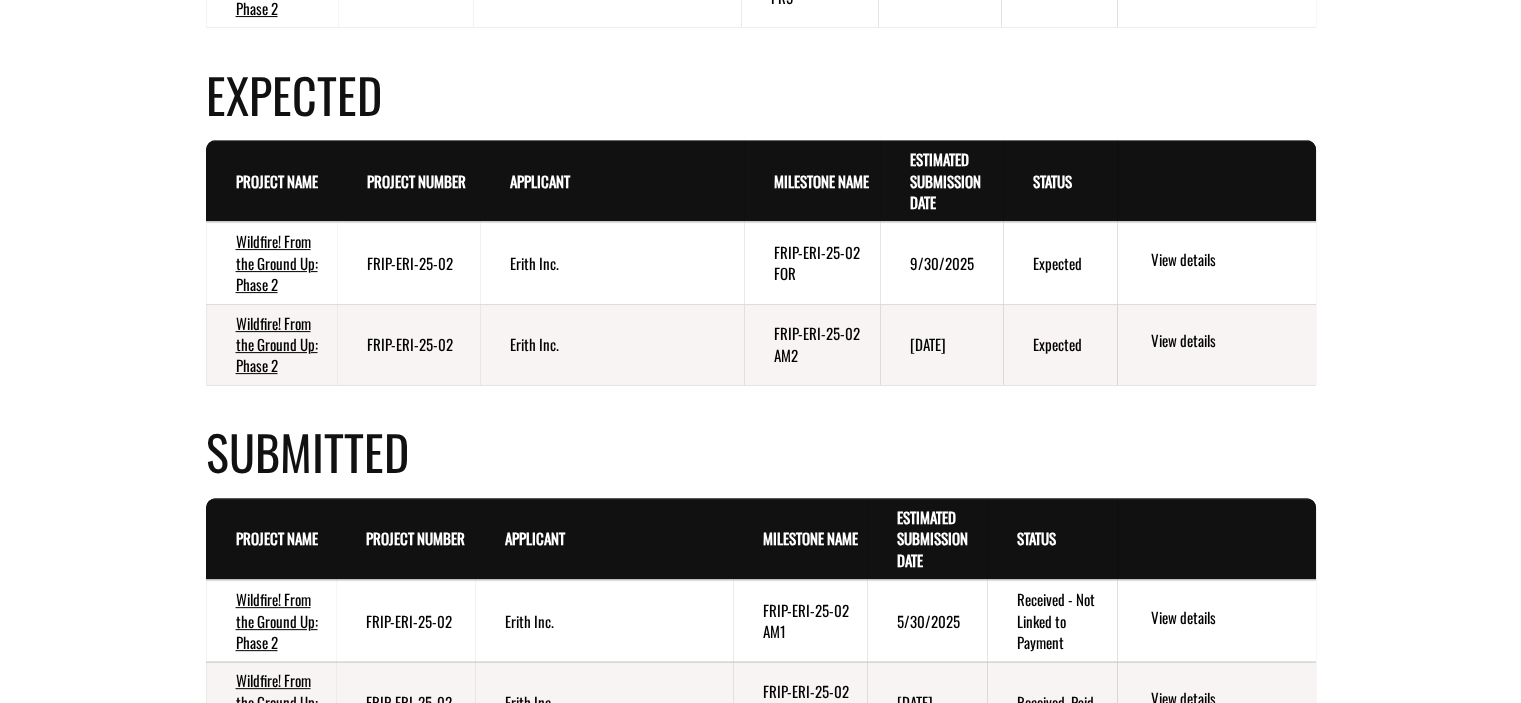 scroll, scrollTop: 500, scrollLeft: 0, axis: vertical 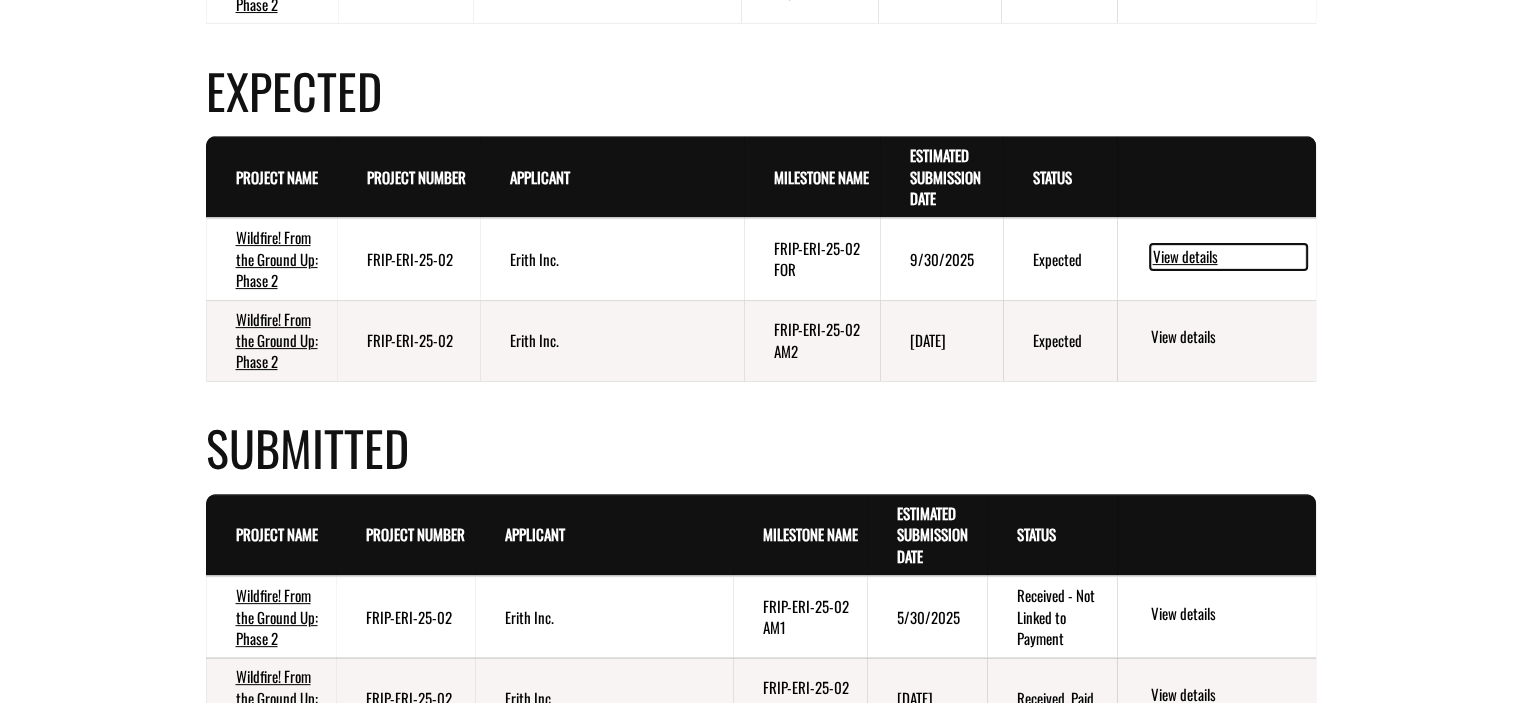 click on "View details" at bounding box center (1228, 257) 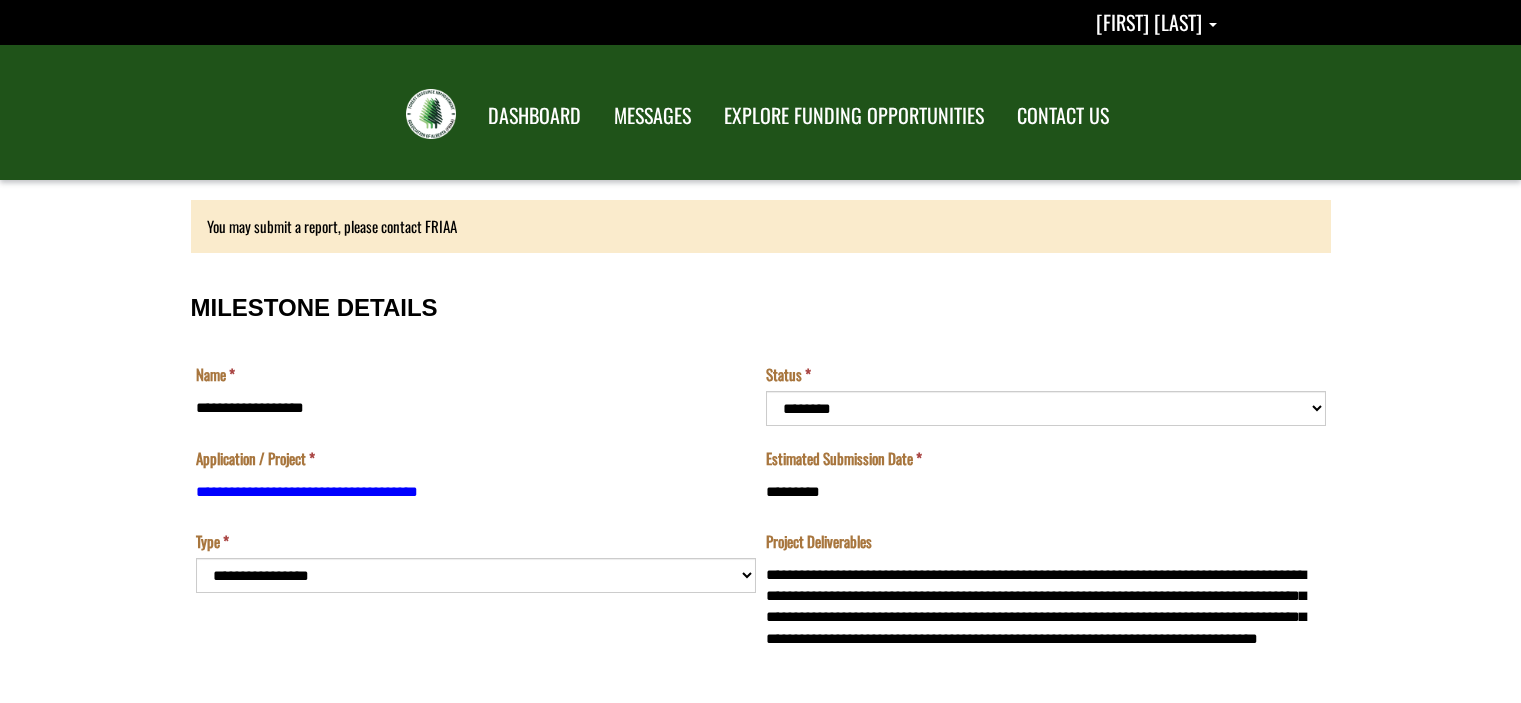 scroll, scrollTop: 0, scrollLeft: 0, axis: both 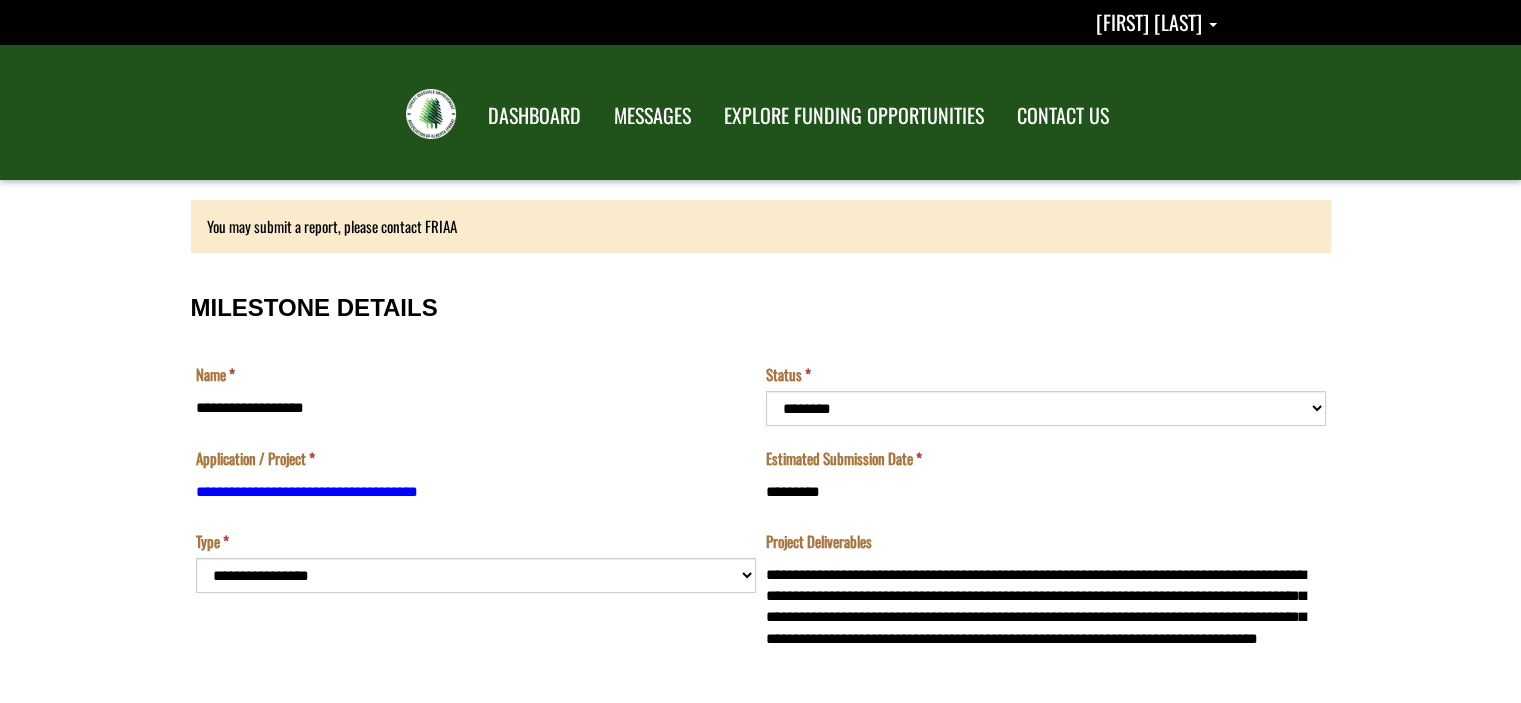 click on "**********" at bounding box center [476, 604] 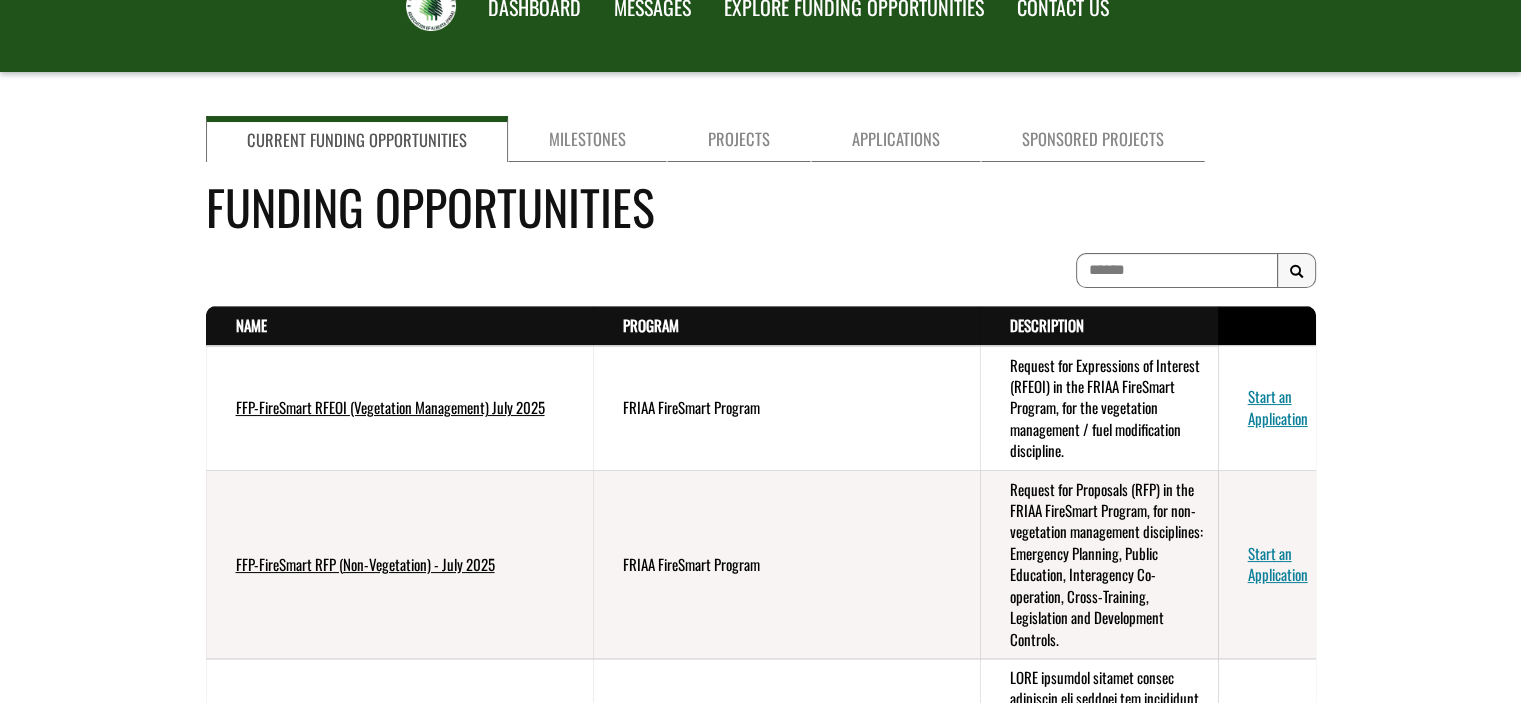 scroll, scrollTop: 0, scrollLeft: 0, axis: both 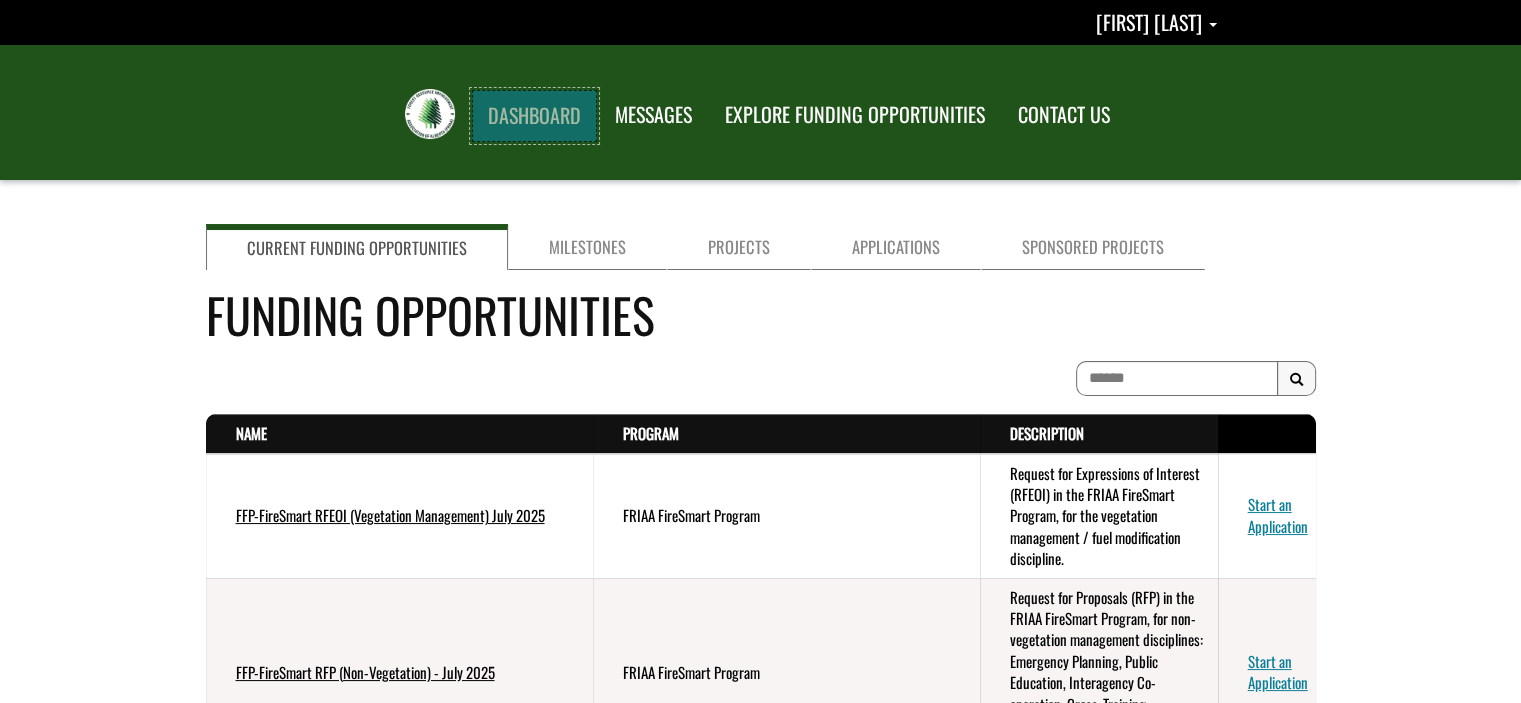 click on "DASHBOARD" at bounding box center (534, 116) 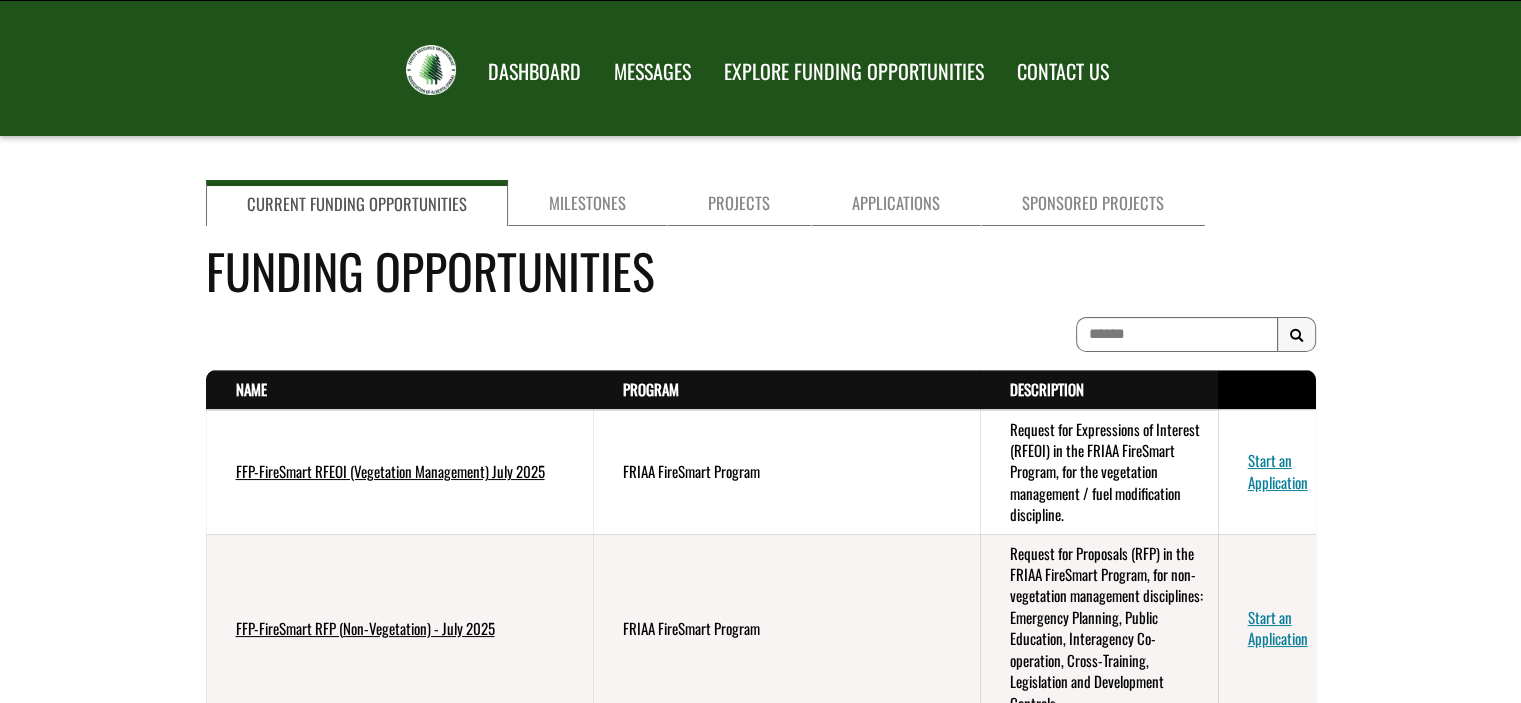 scroll, scrollTop: 0, scrollLeft: 0, axis: both 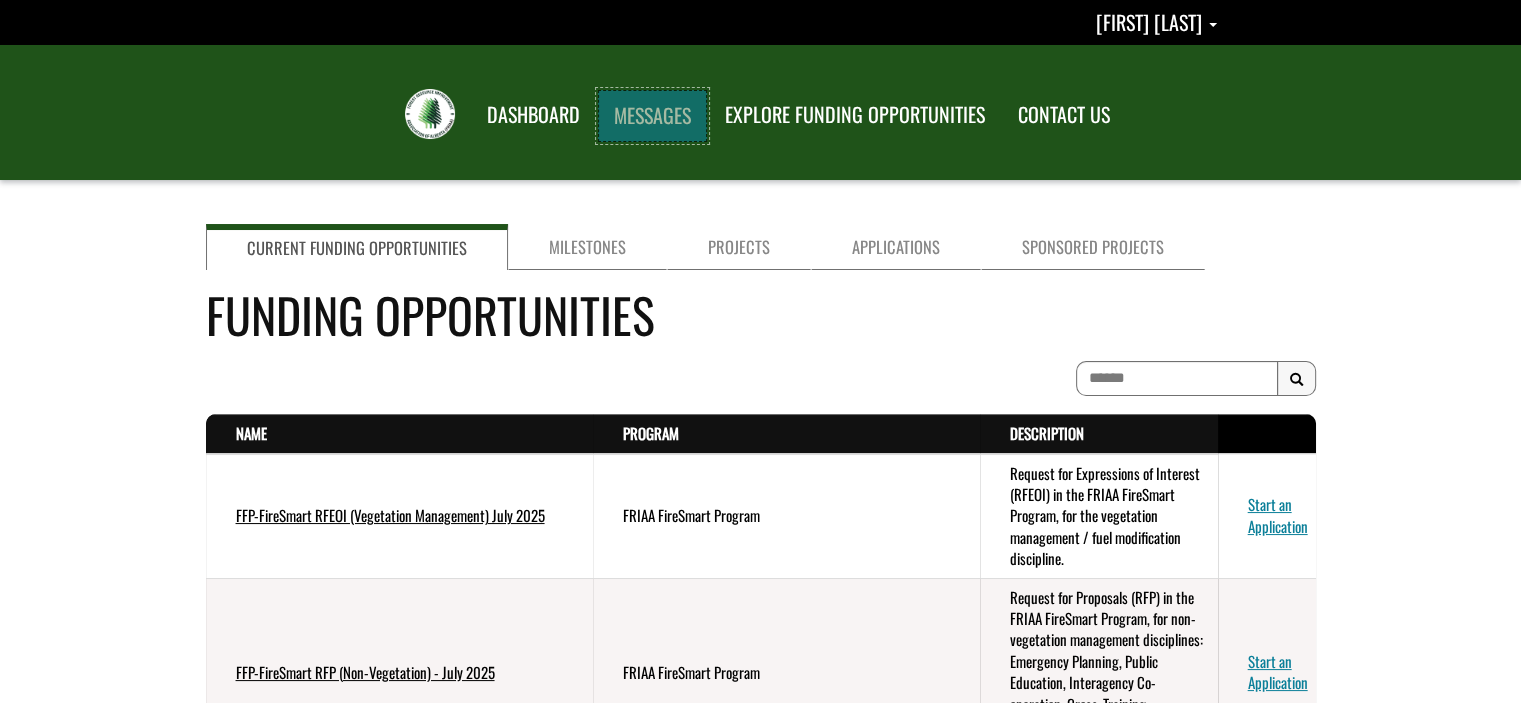 click on "MESSAGES" at bounding box center [652, 116] 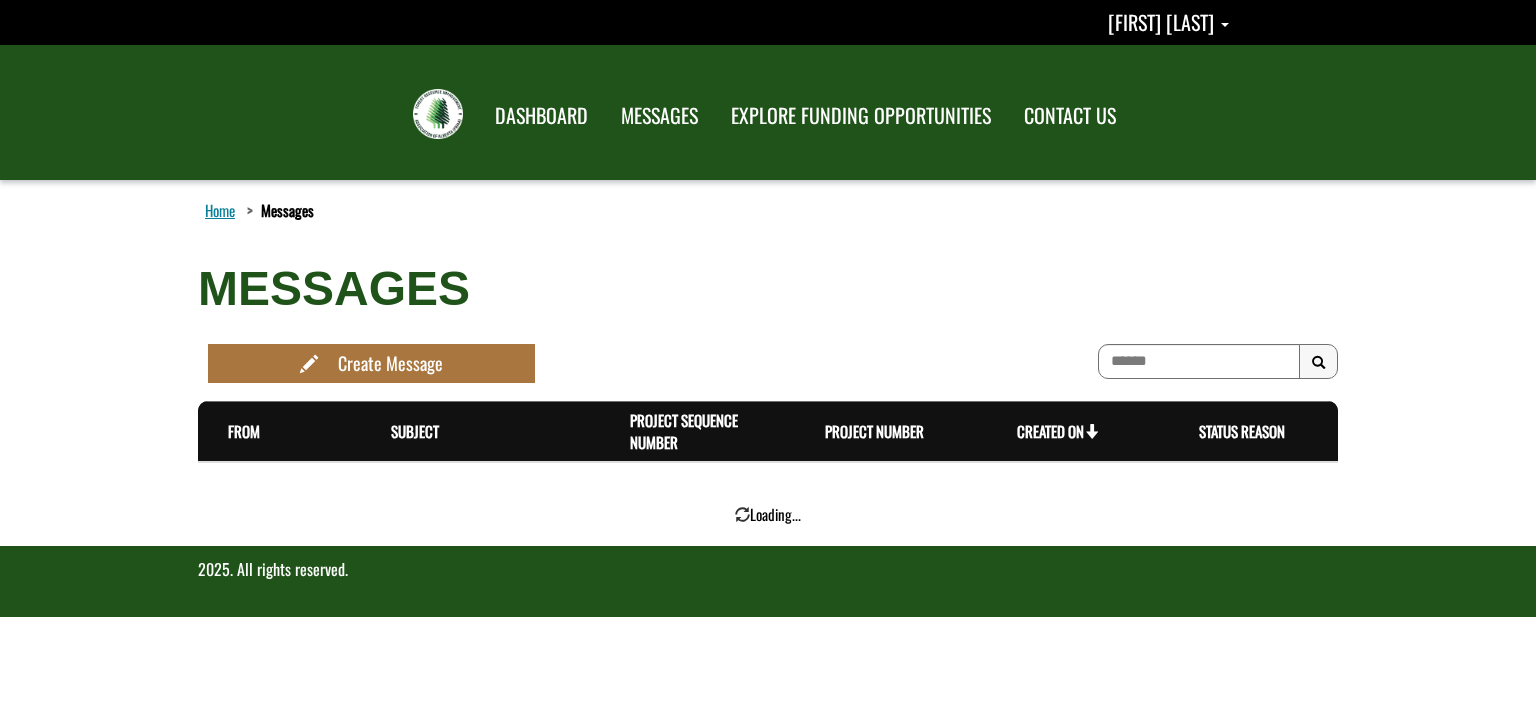 scroll, scrollTop: 0, scrollLeft: 0, axis: both 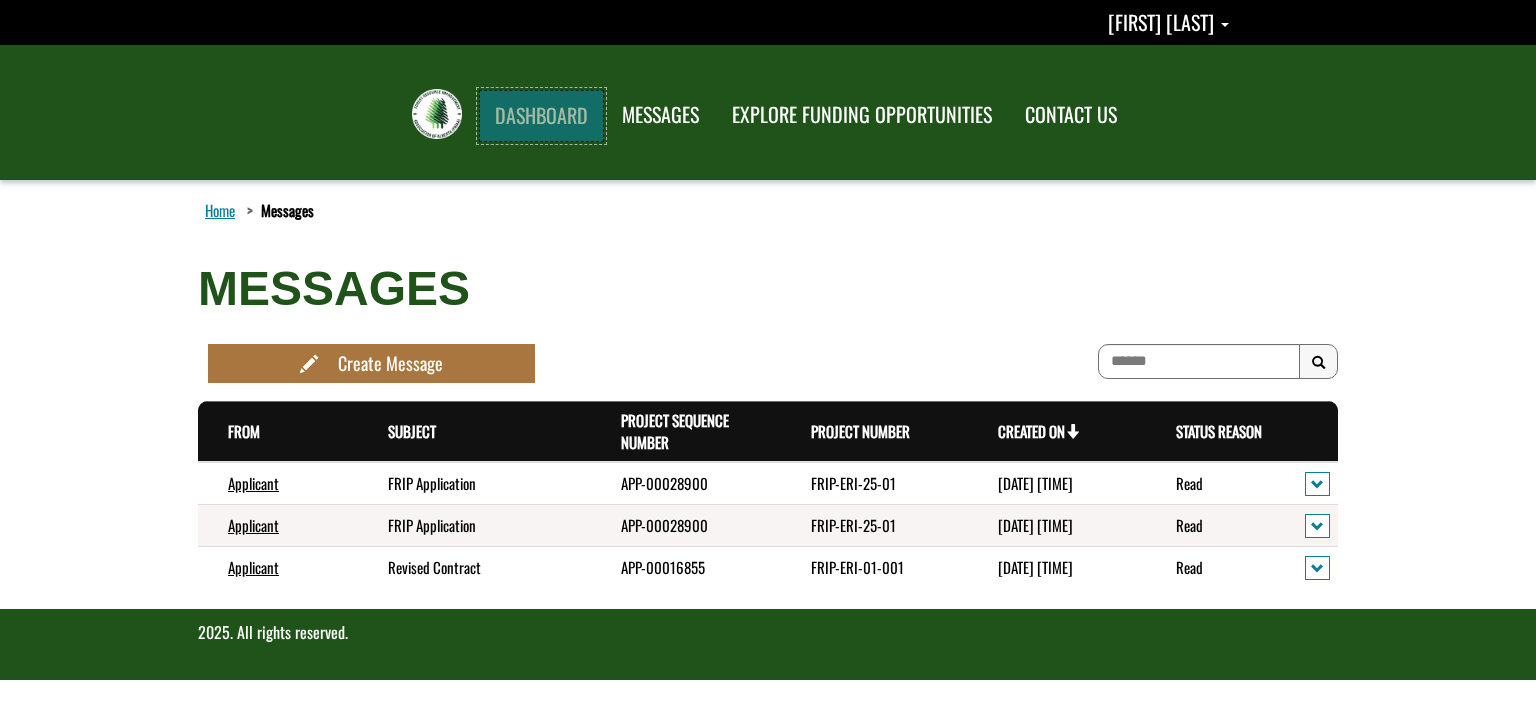click on "DASHBOARD" at bounding box center [541, 116] 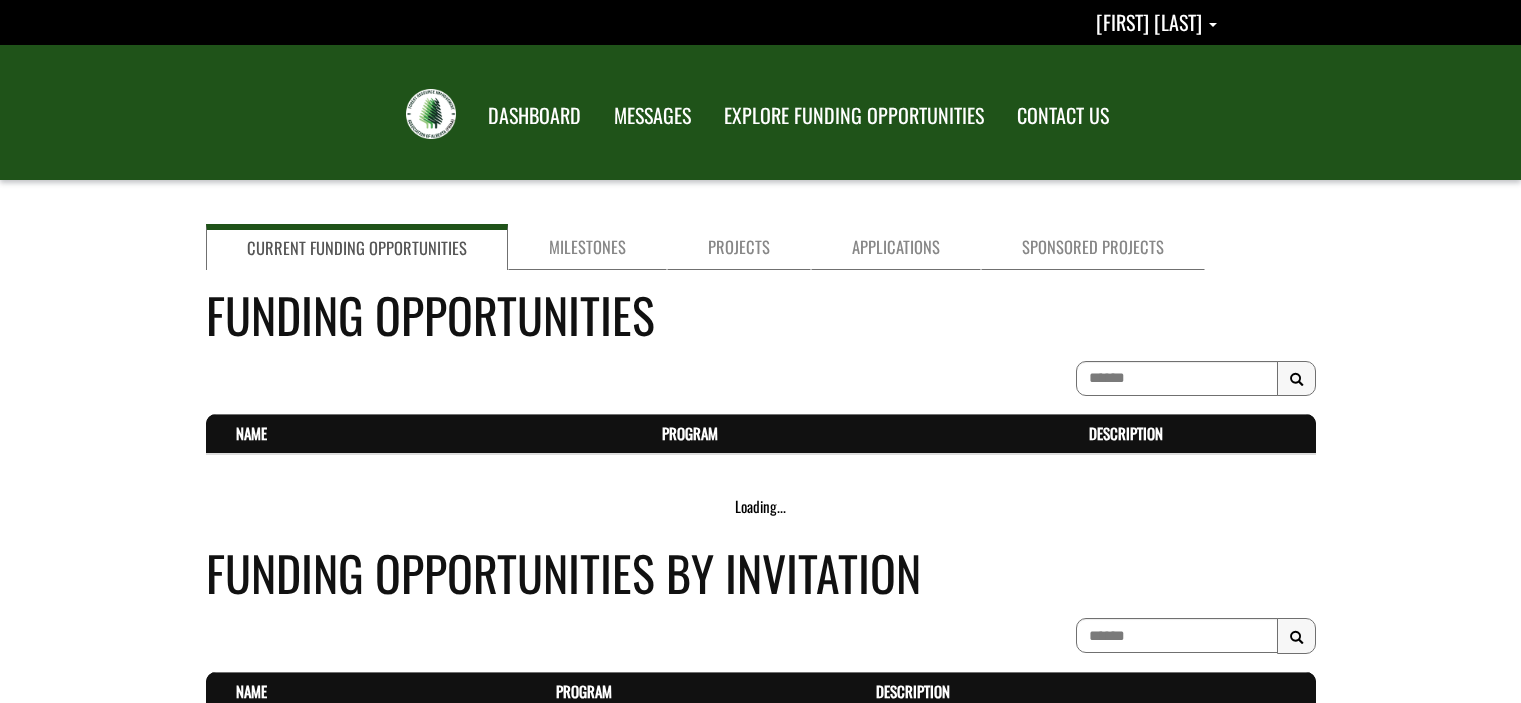 scroll, scrollTop: 0, scrollLeft: 0, axis: both 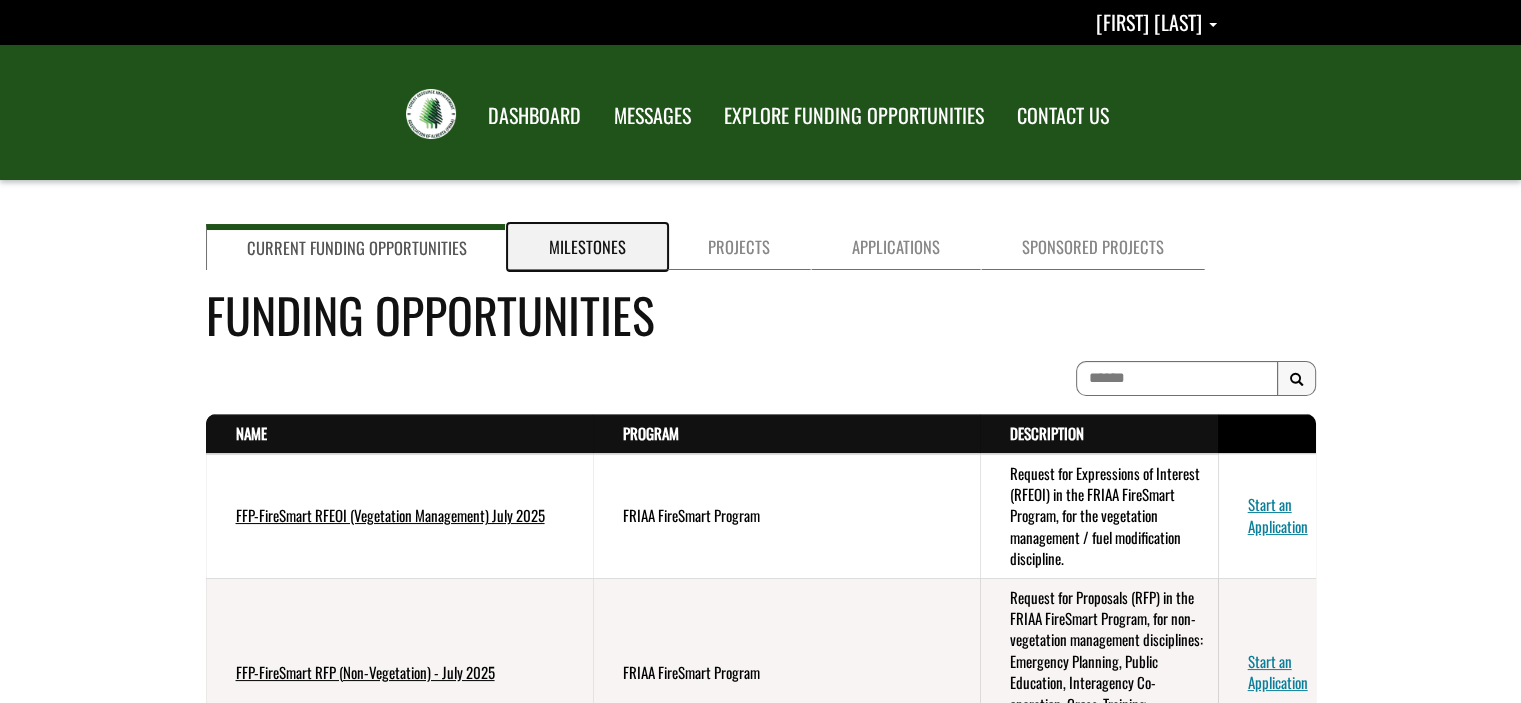 click on "Milestones" at bounding box center (587, 247) 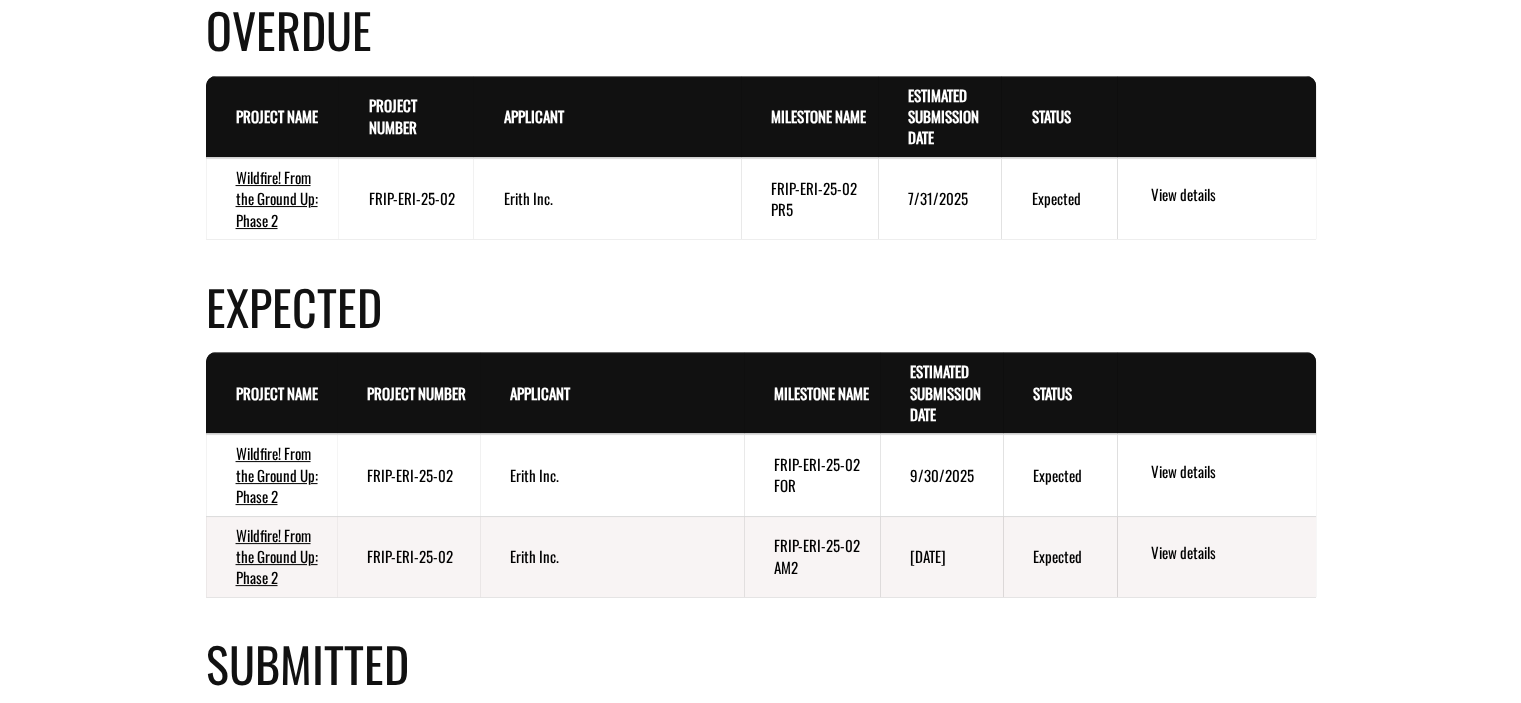 scroll, scrollTop: 300, scrollLeft: 0, axis: vertical 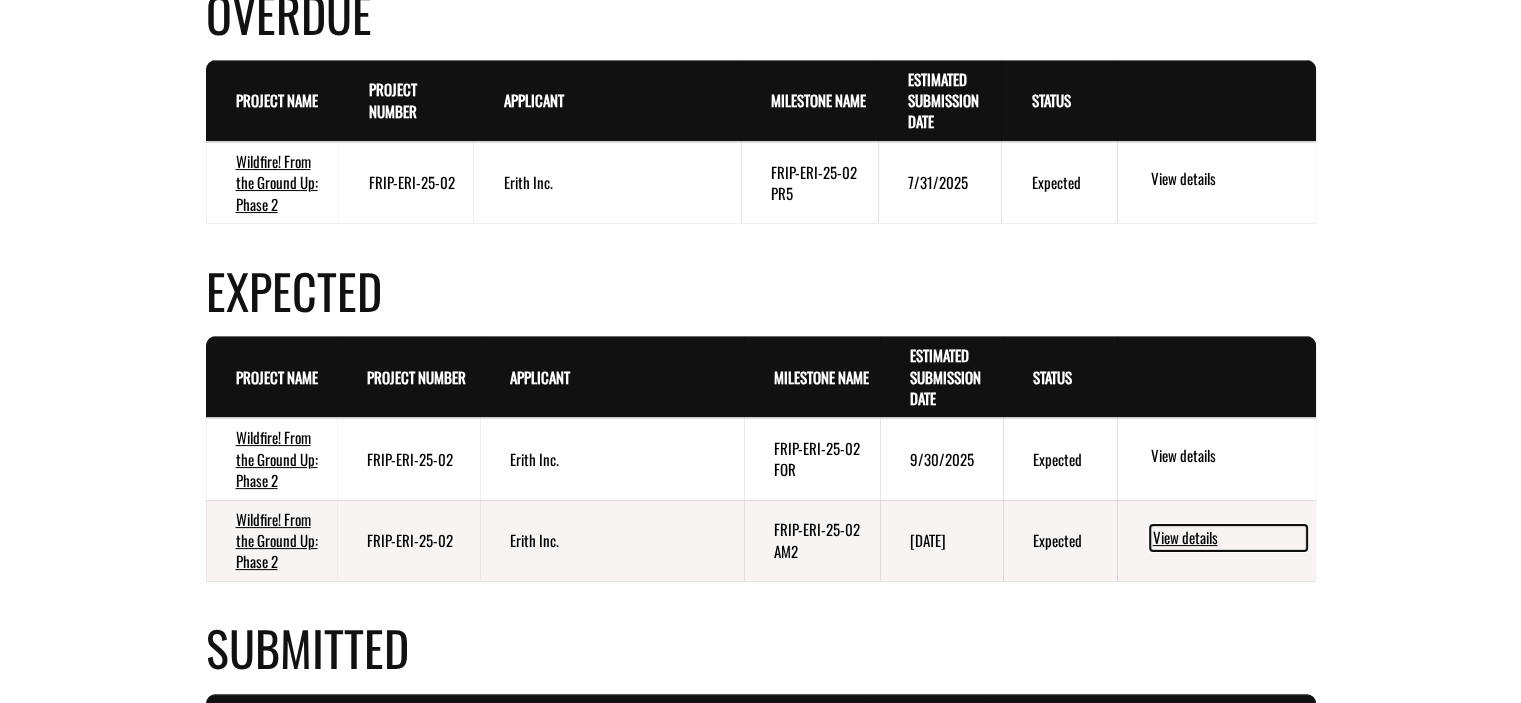 click on "View details" at bounding box center (1228, 538) 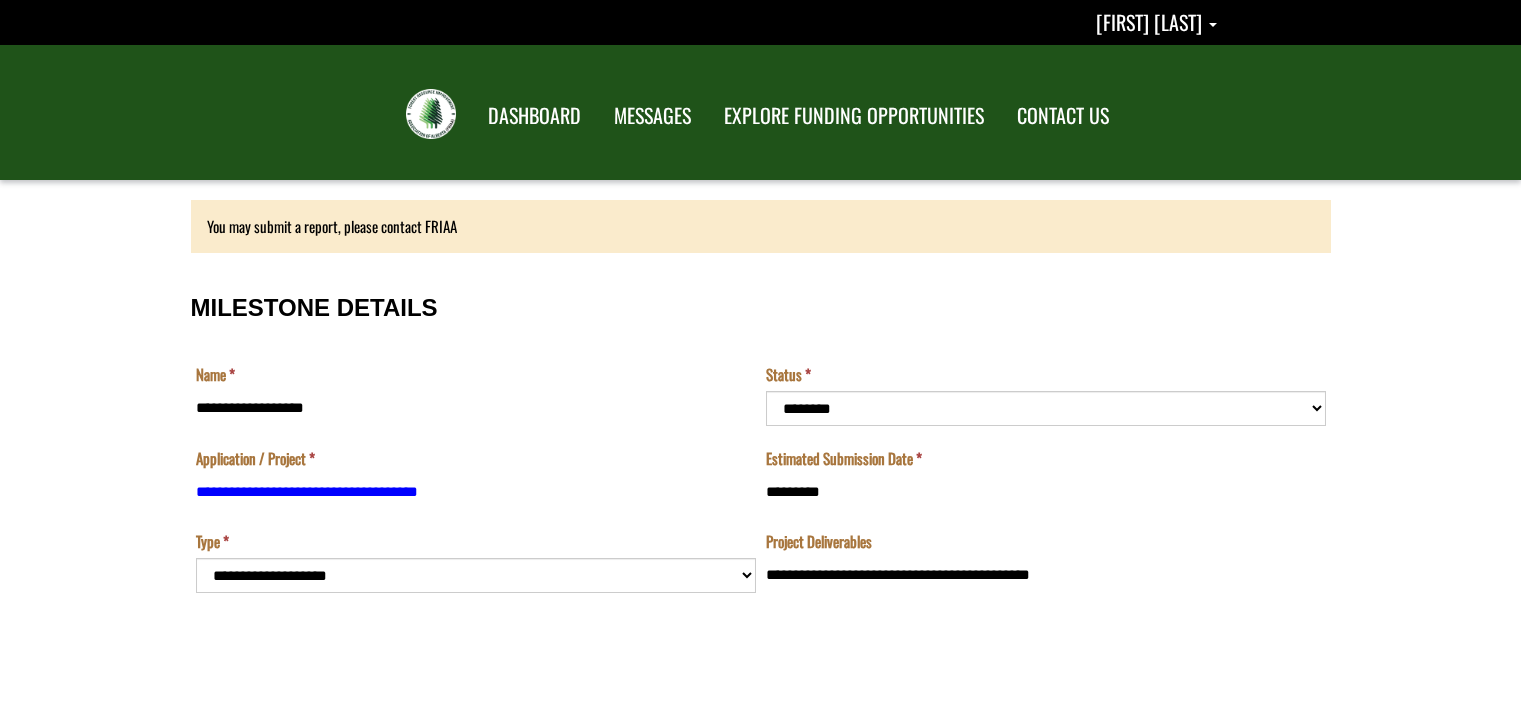 scroll, scrollTop: 0, scrollLeft: 0, axis: both 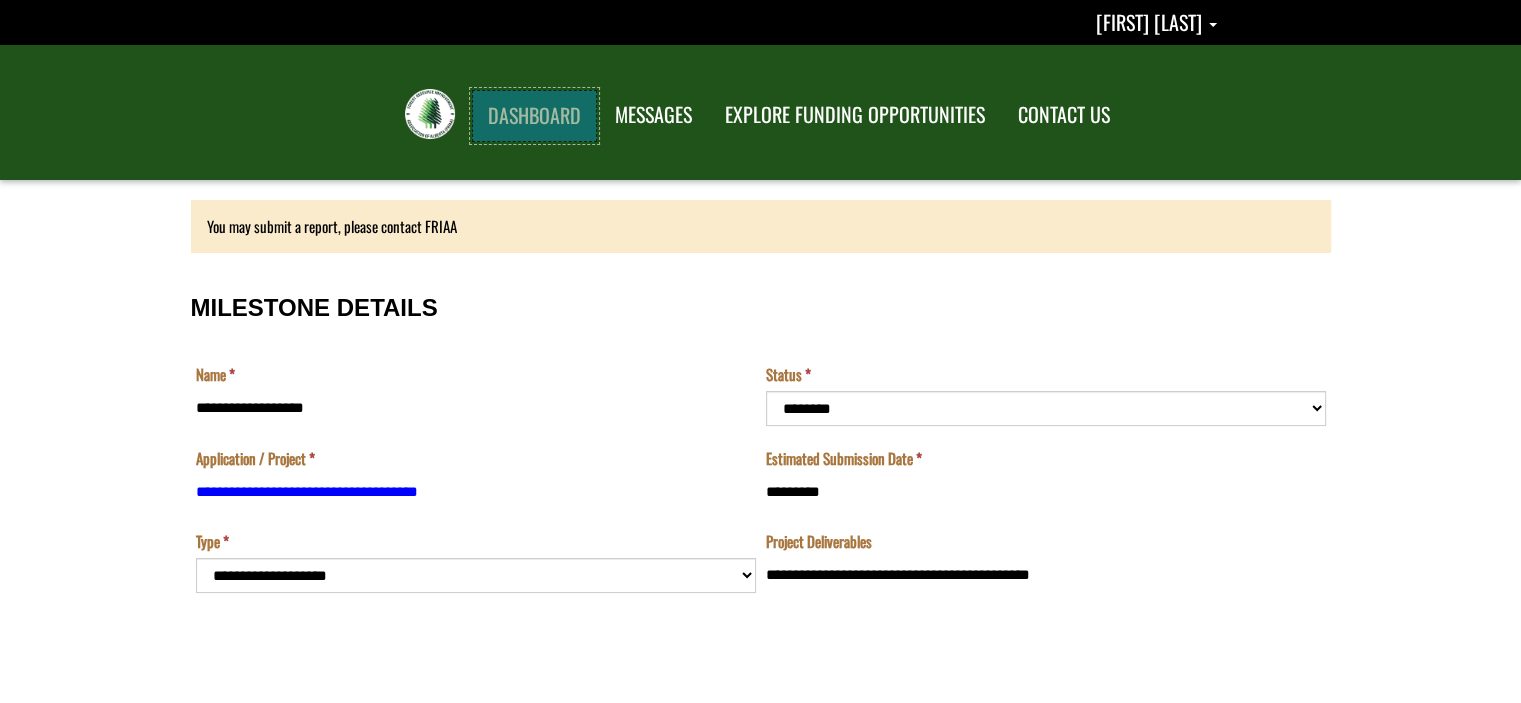 click on "DASHBOARD" at bounding box center (534, 116) 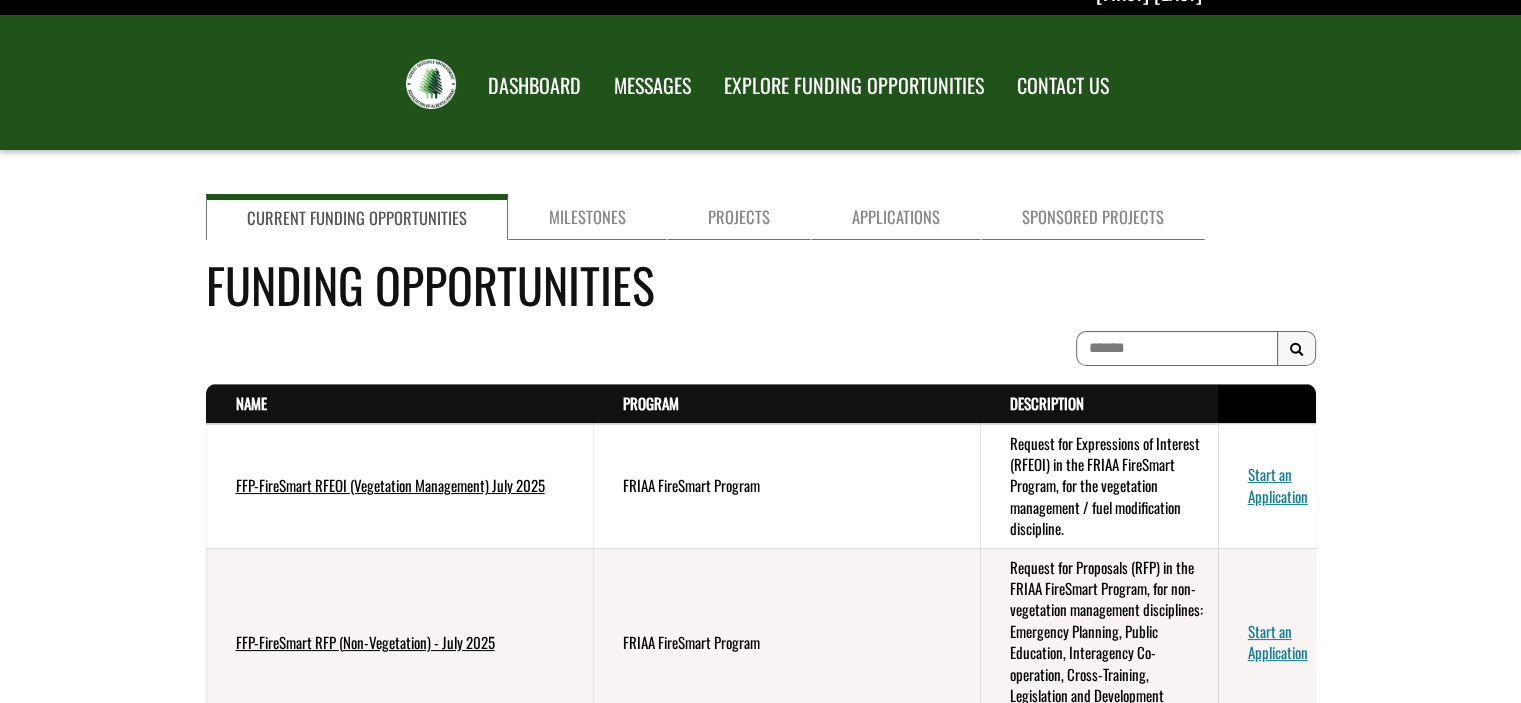 scroll, scrollTop: 0, scrollLeft: 0, axis: both 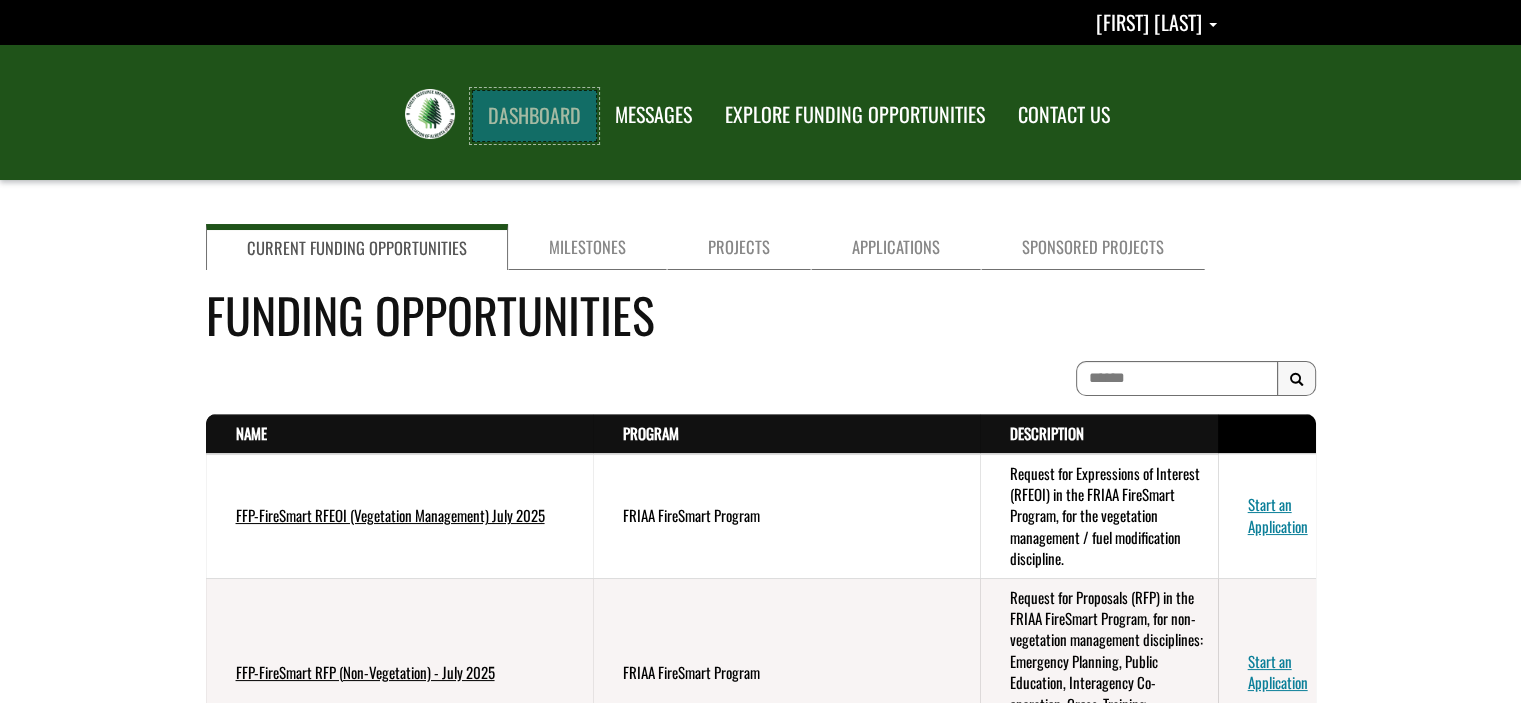 click on "DASHBOARD" at bounding box center [534, 116] 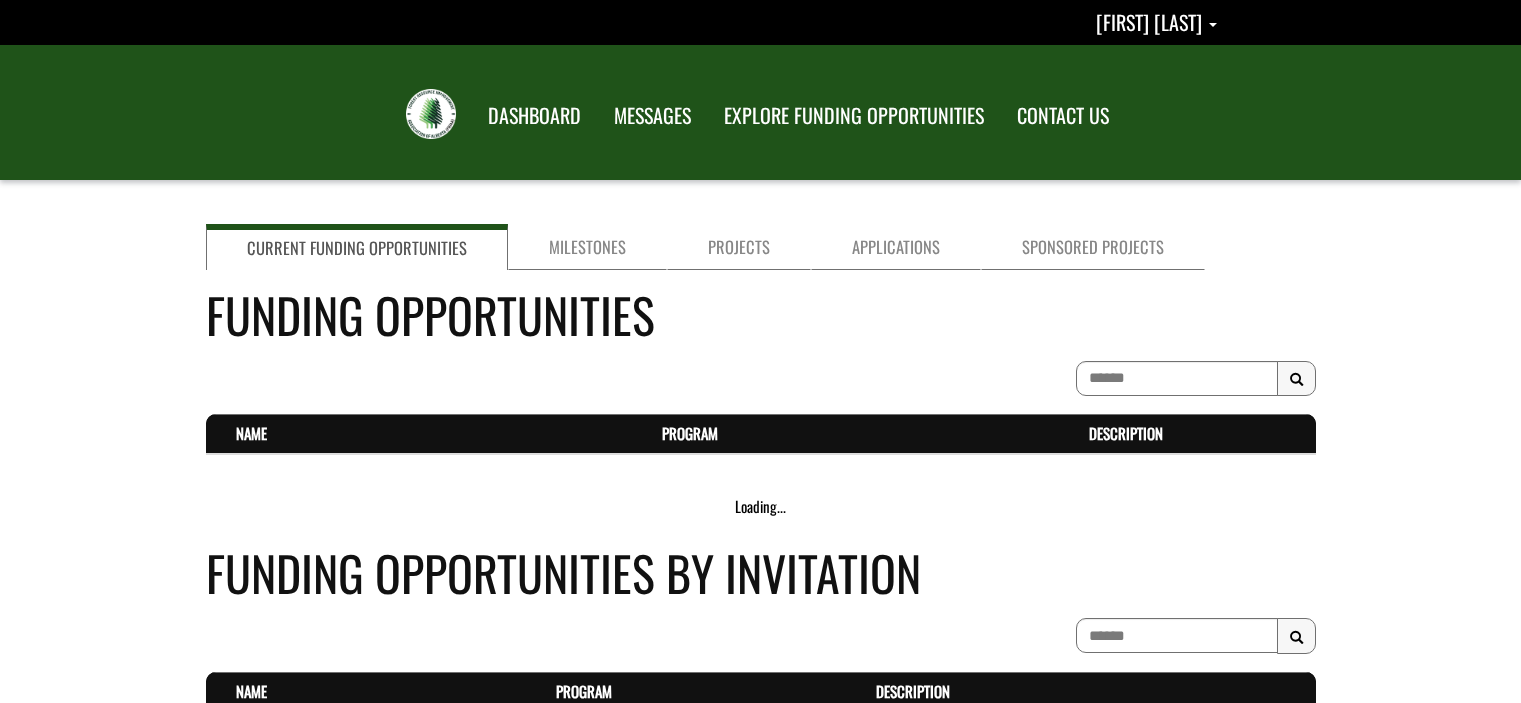 scroll, scrollTop: 0, scrollLeft: 0, axis: both 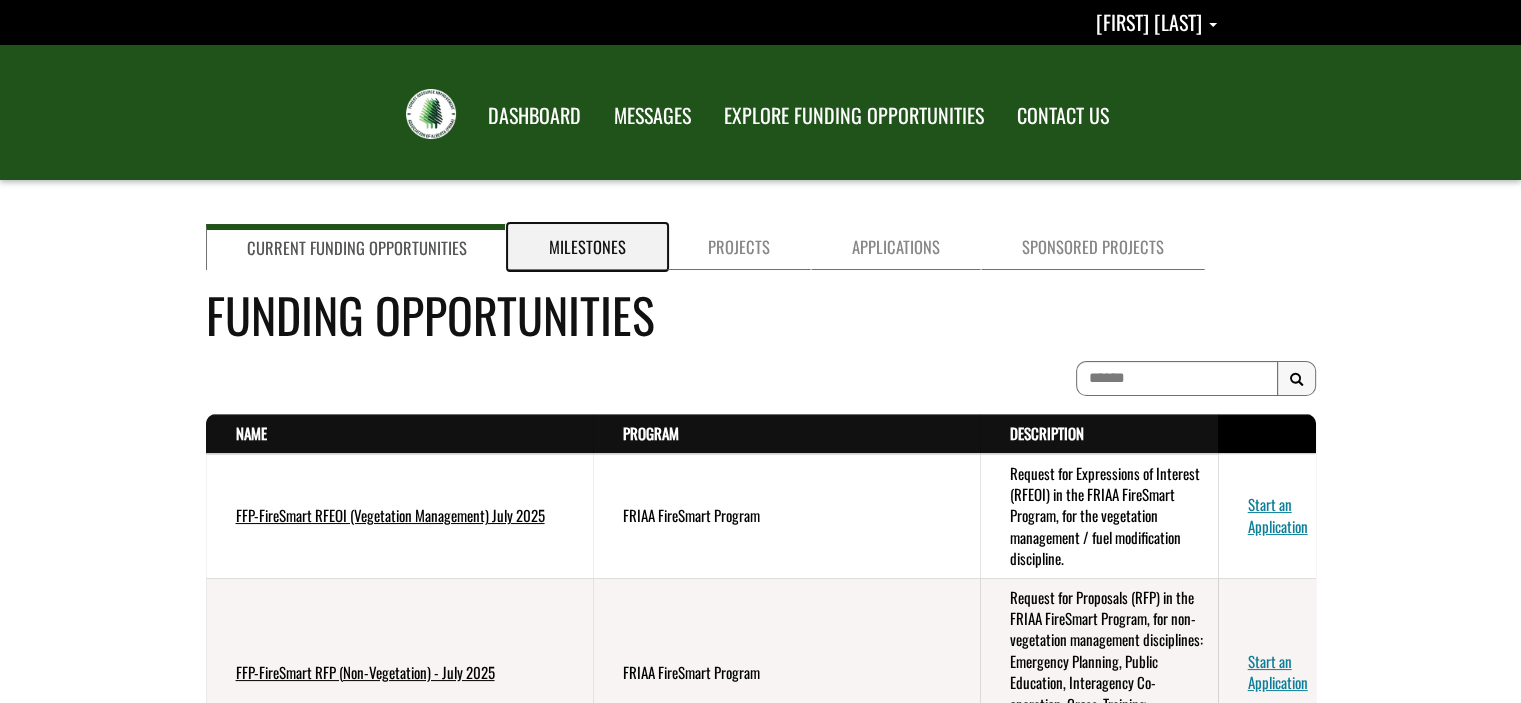 click on "Milestones" at bounding box center (587, 247) 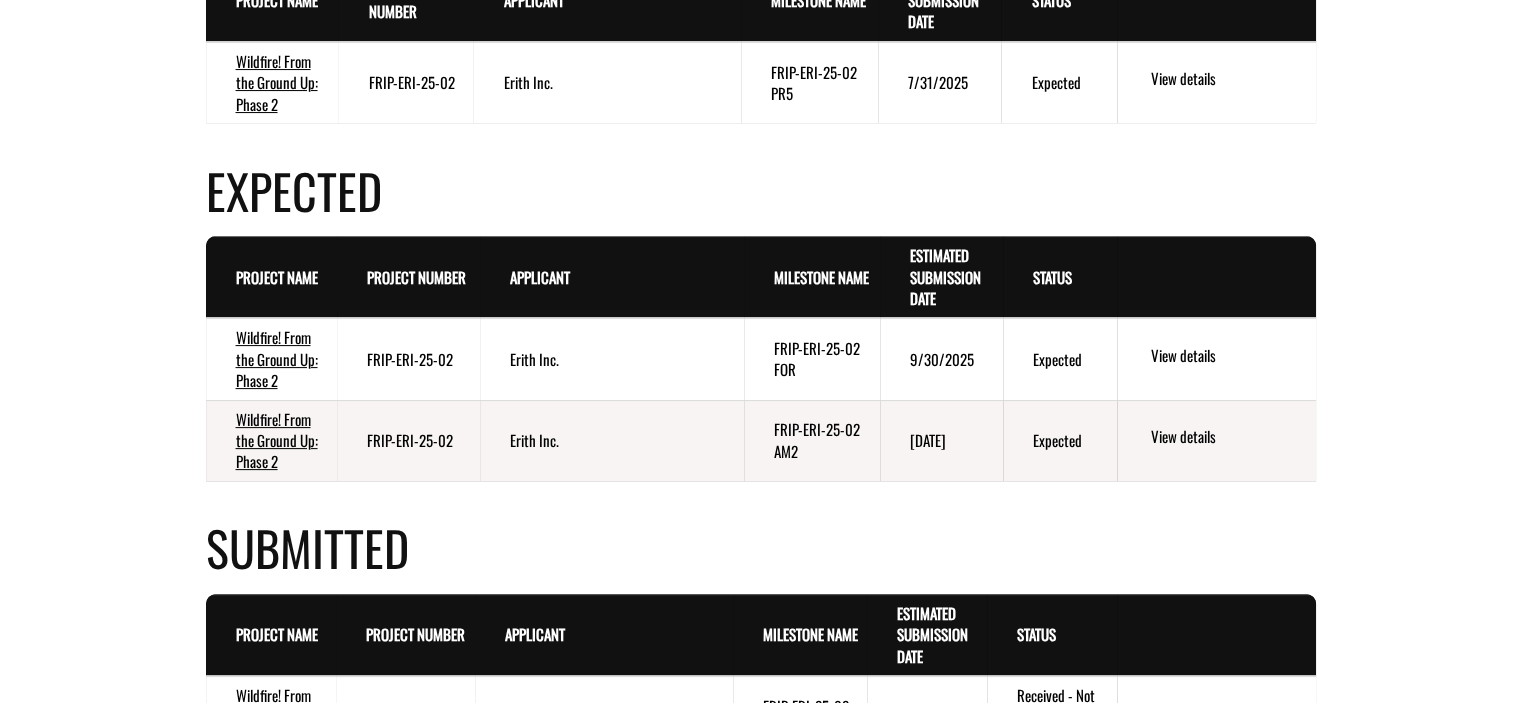 scroll, scrollTop: 300, scrollLeft: 0, axis: vertical 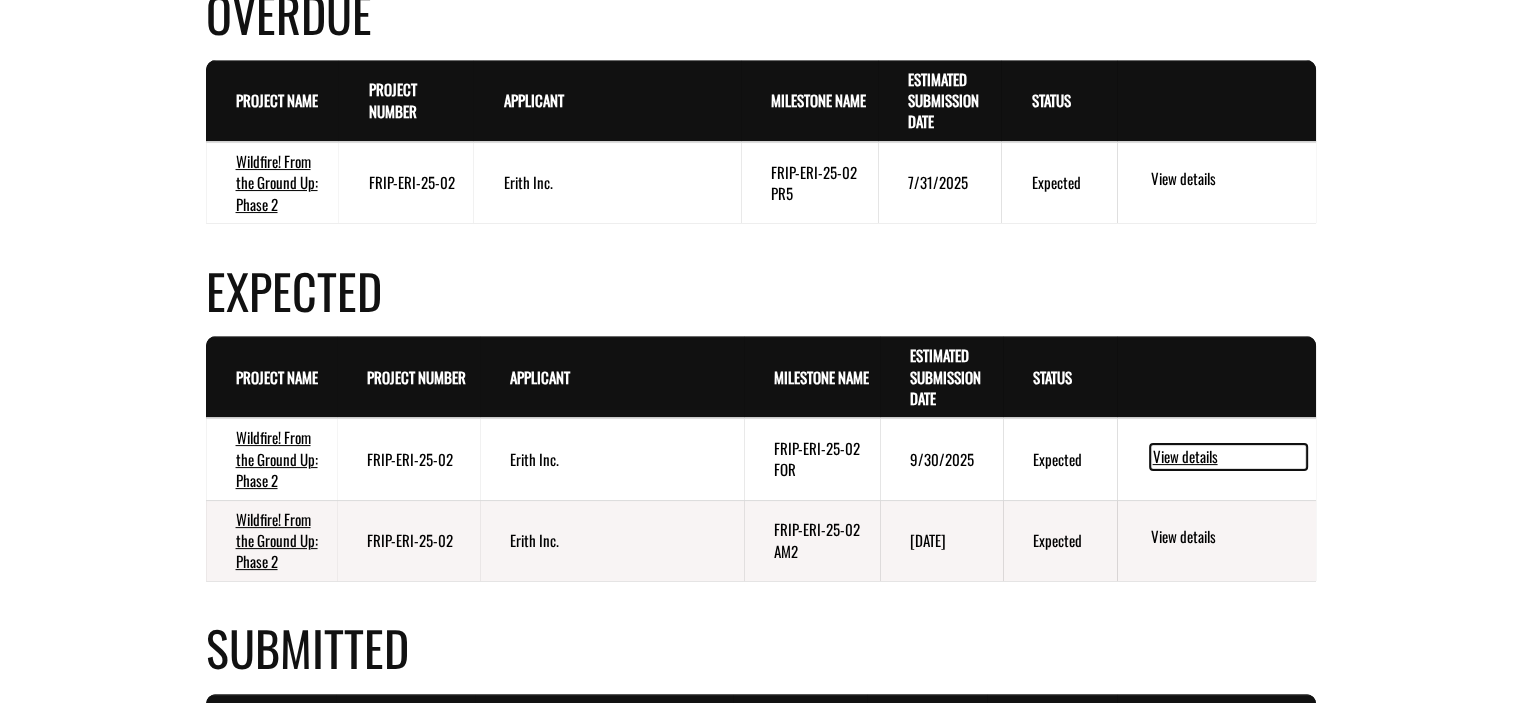 click on "View details" at bounding box center [1228, 457] 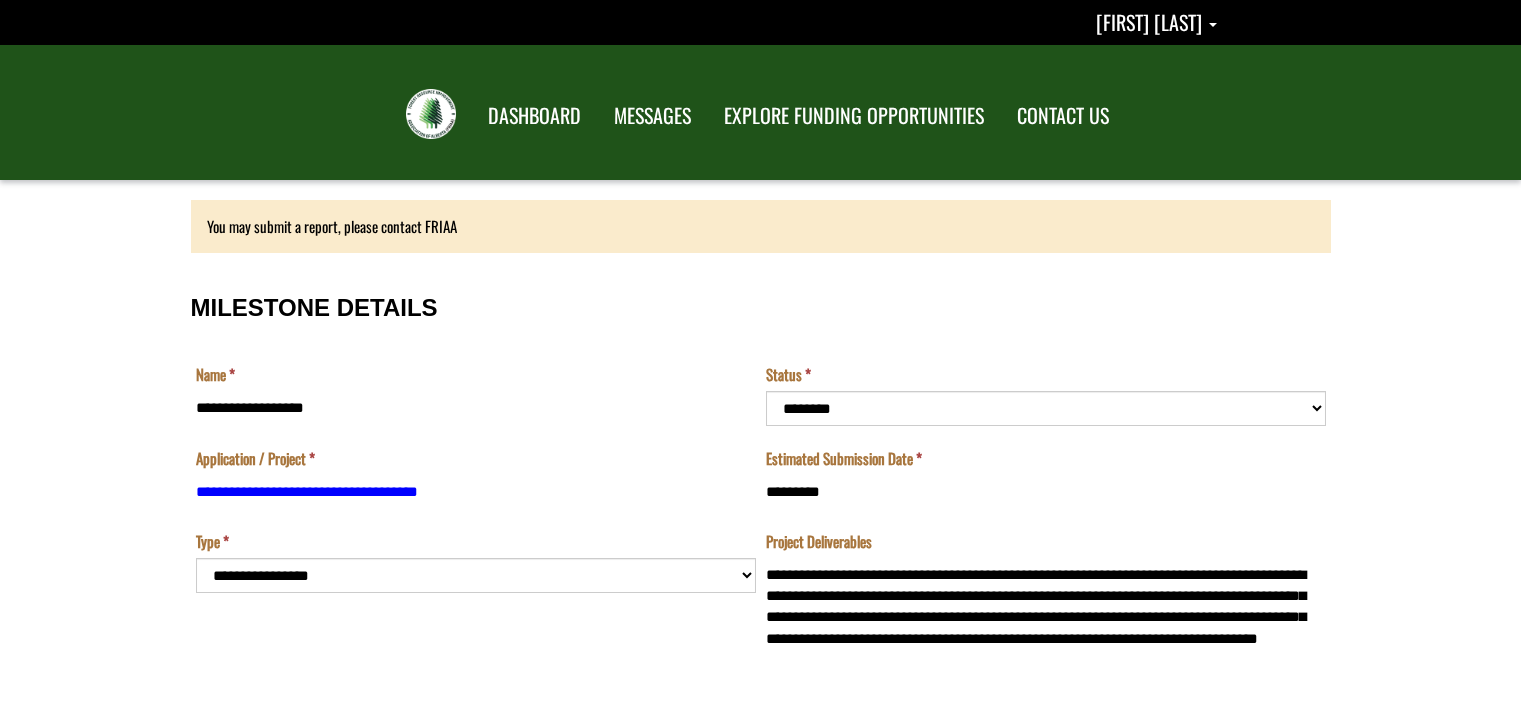 scroll, scrollTop: 0, scrollLeft: 0, axis: both 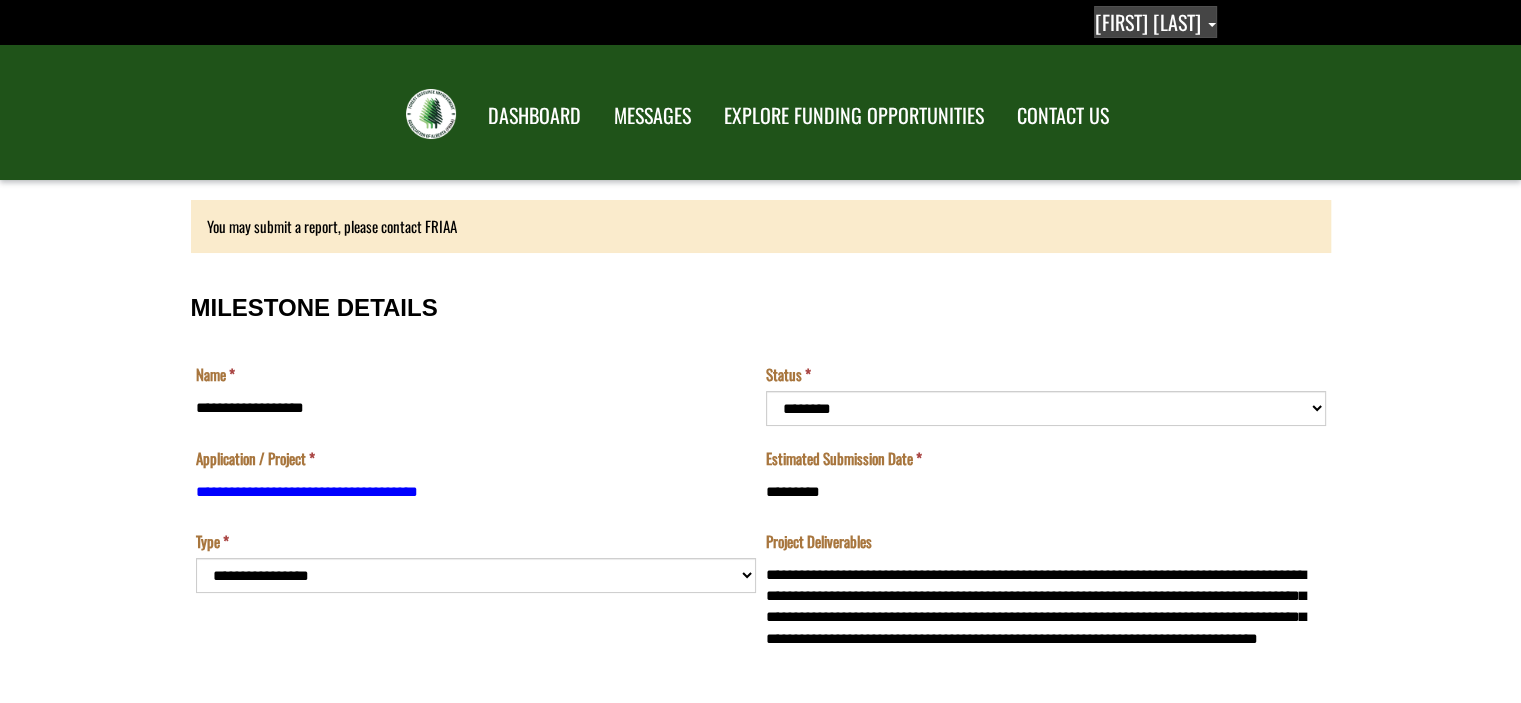 click on "[FIRST] [LAST]" at bounding box center (1148, 22) 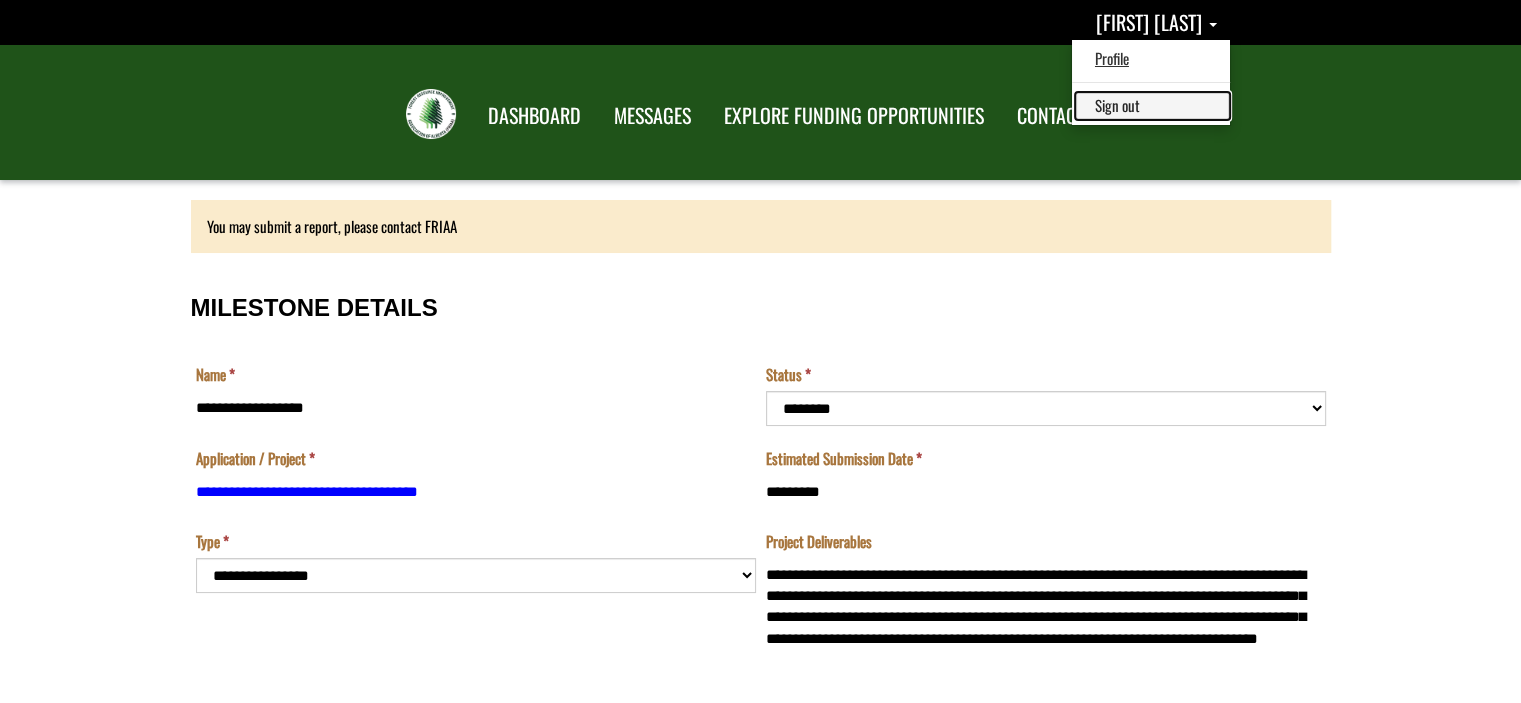 click on "Sign out" at bounding box center (1152, 105) 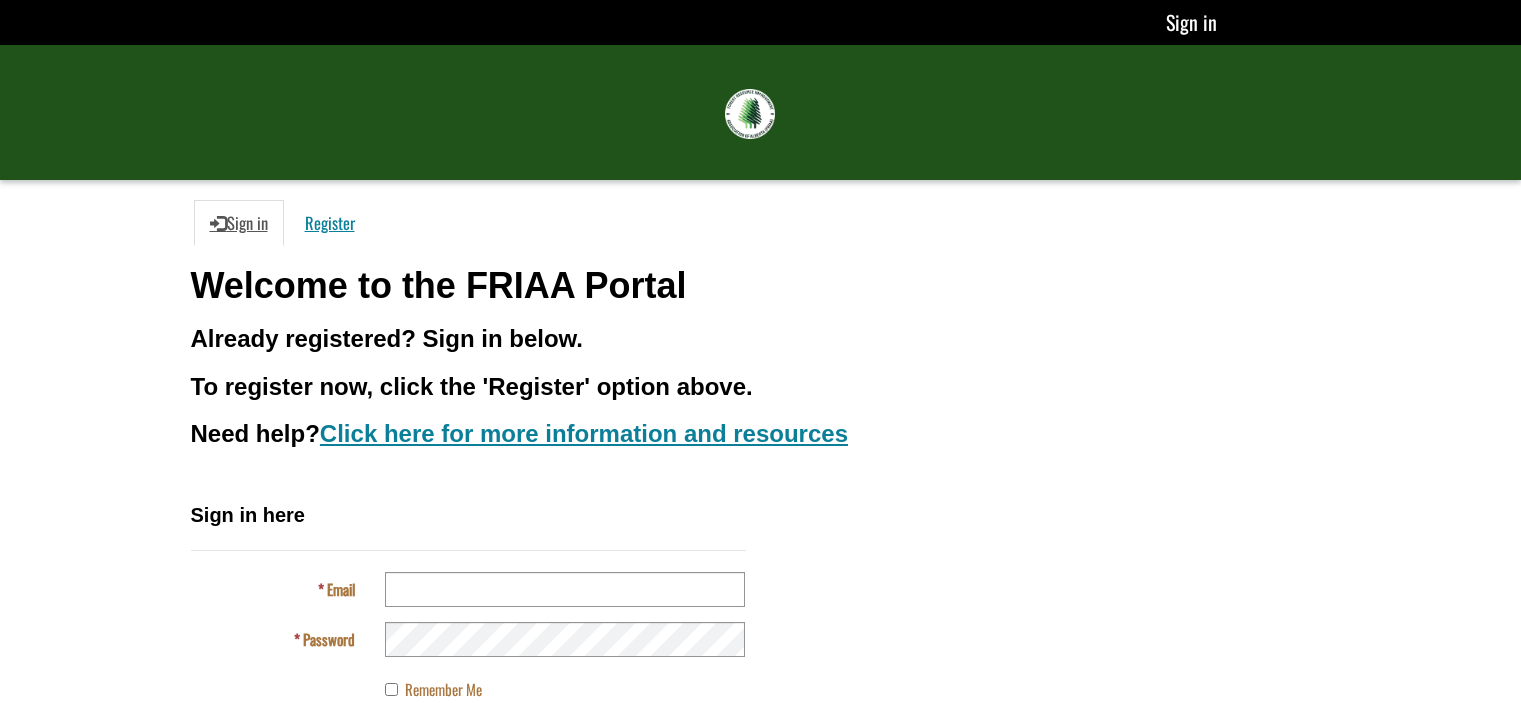 scroll, scrollTop: 0, scrollLeft: 0, axis: both 